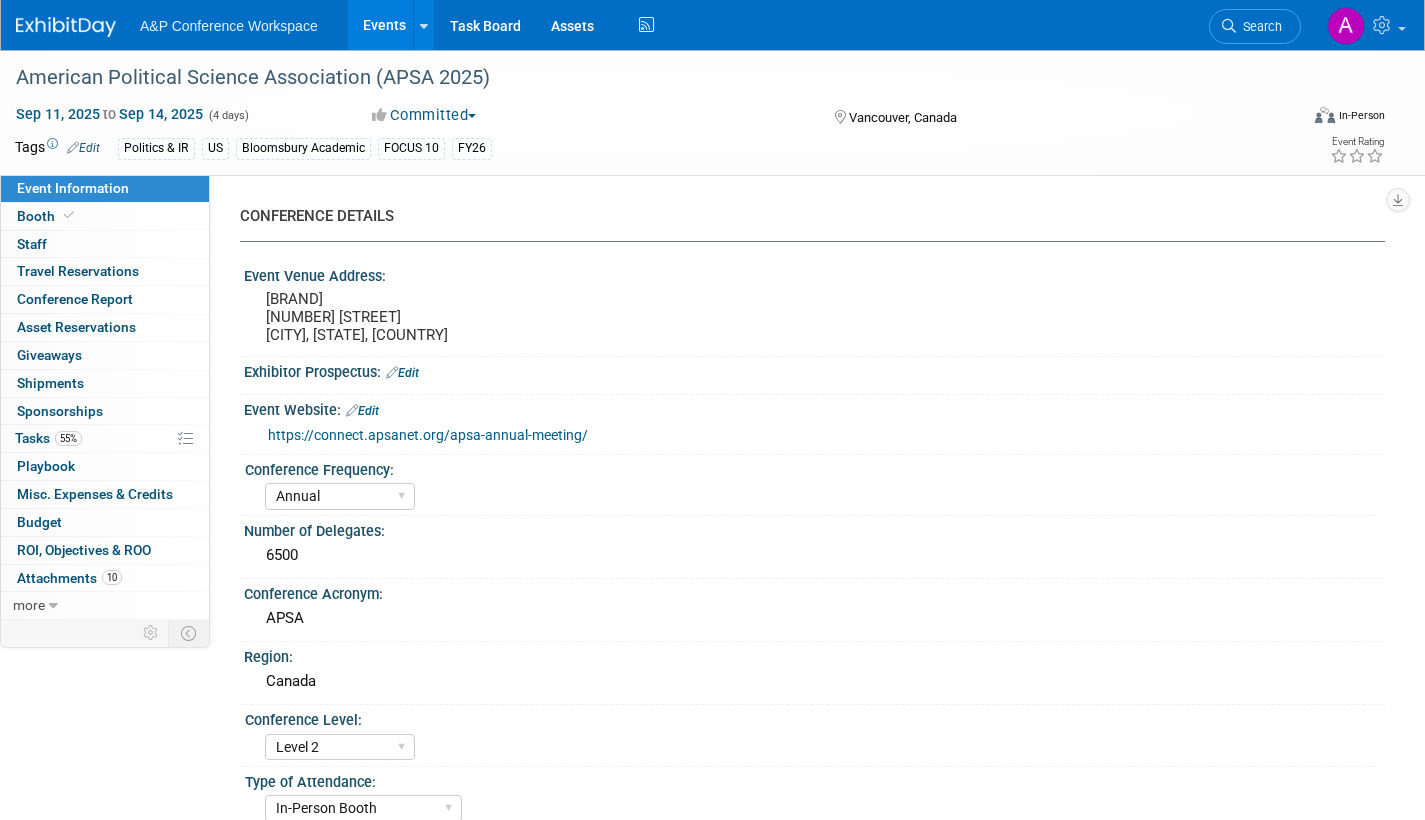 select on "Annual" 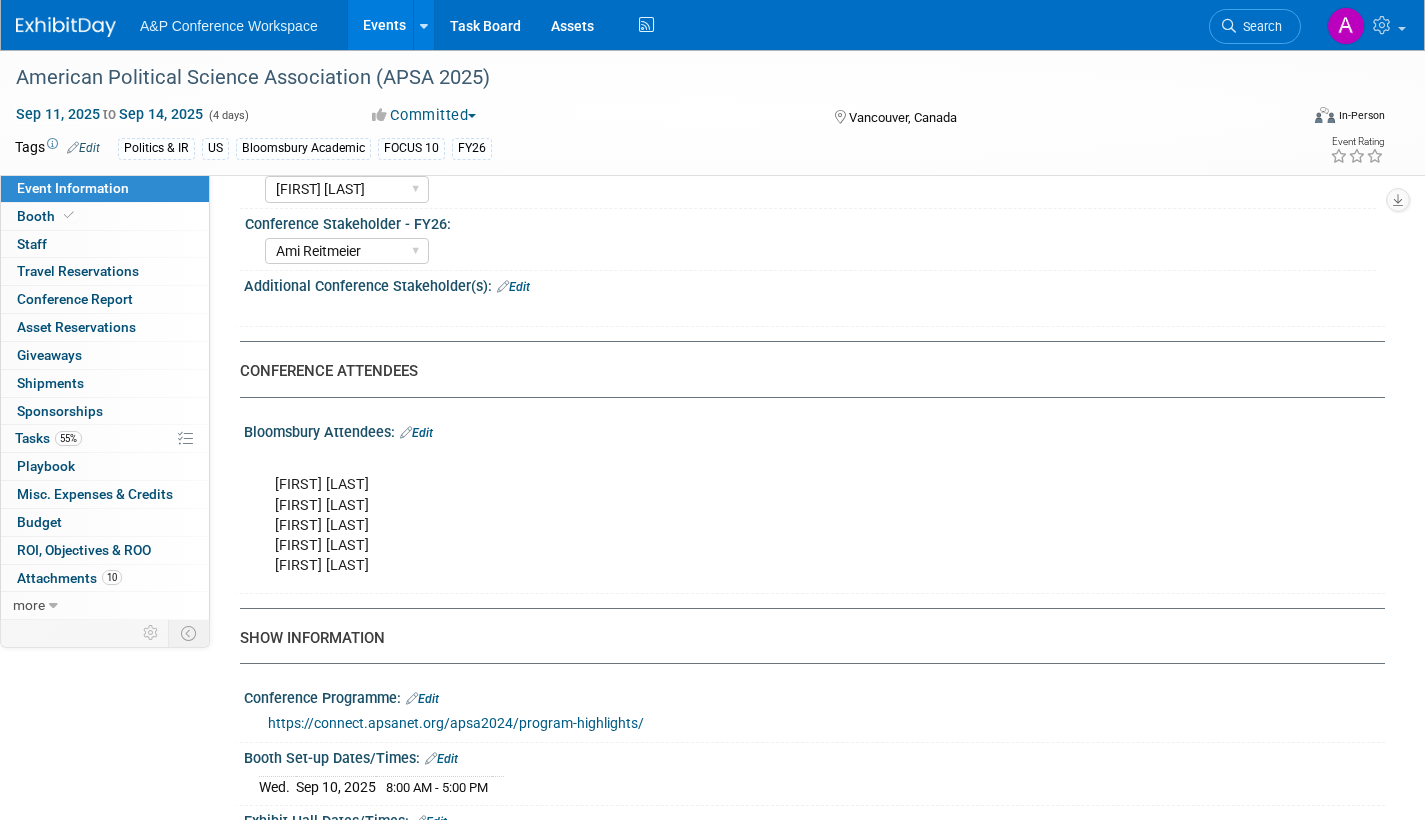 scroll, scrollTop: 0, scrollLeft: 0, axis: both 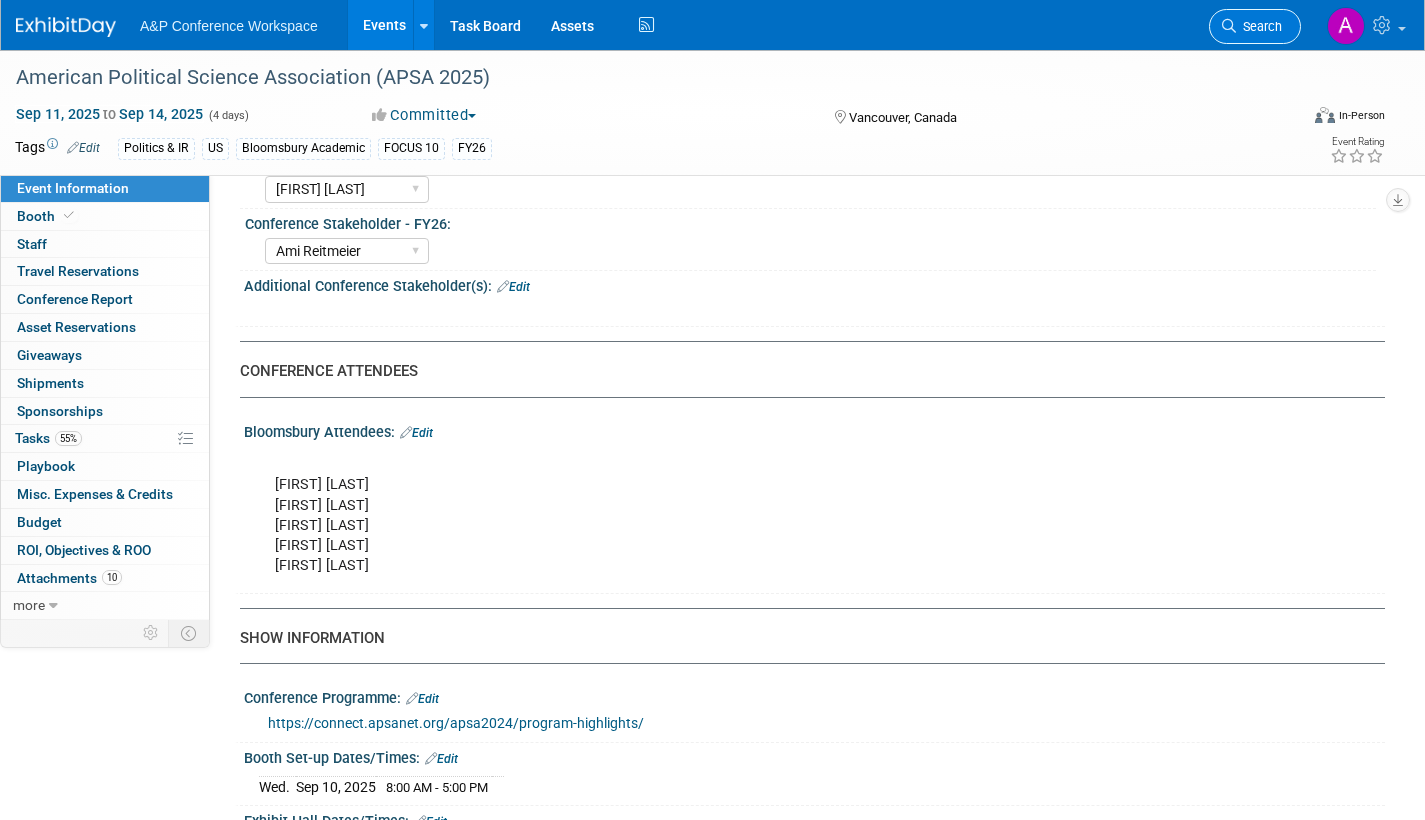 click on "Search" at bounding box center [1259, 26] 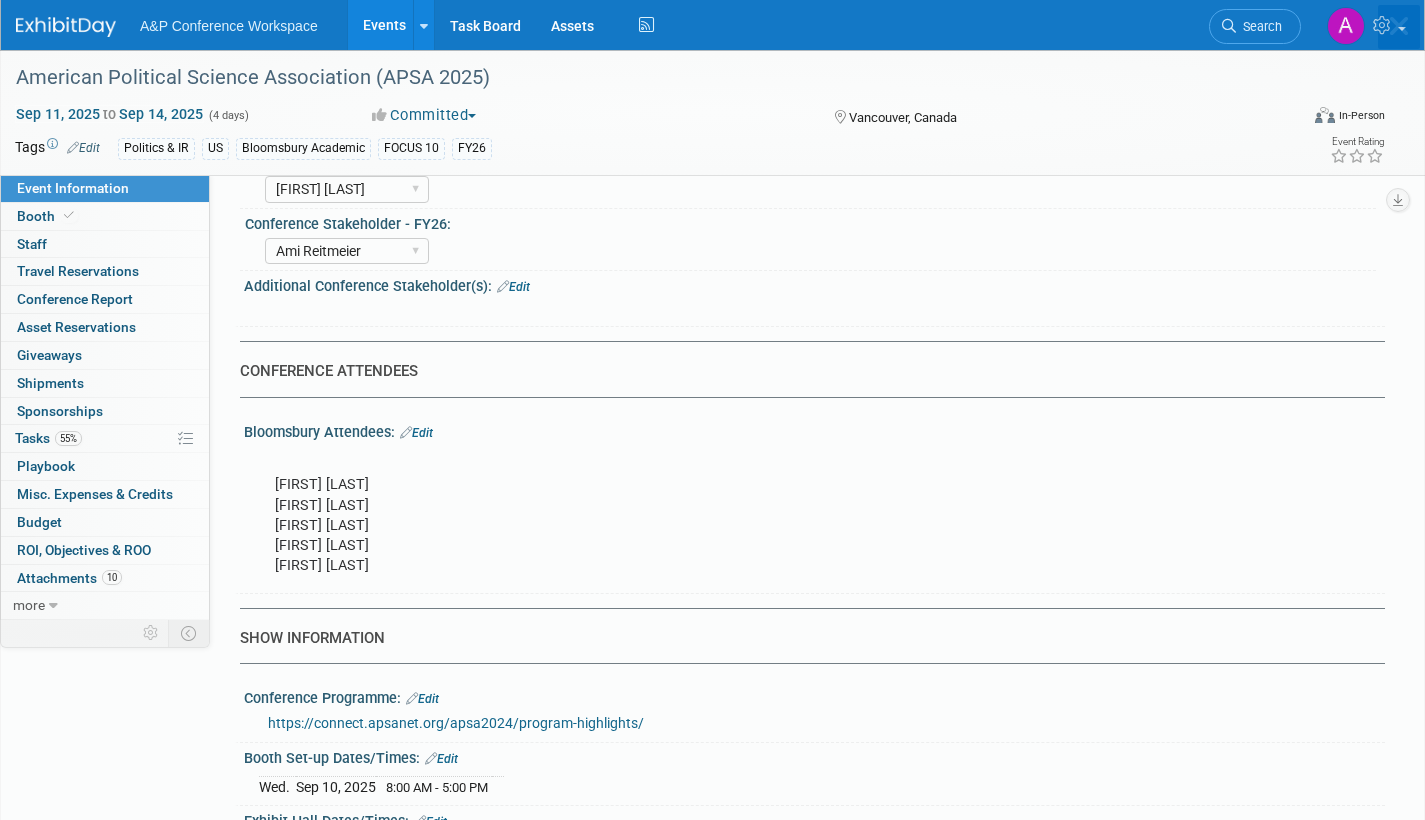 scroll, scrollTop: 0, scrollLeft: 0, axis: both 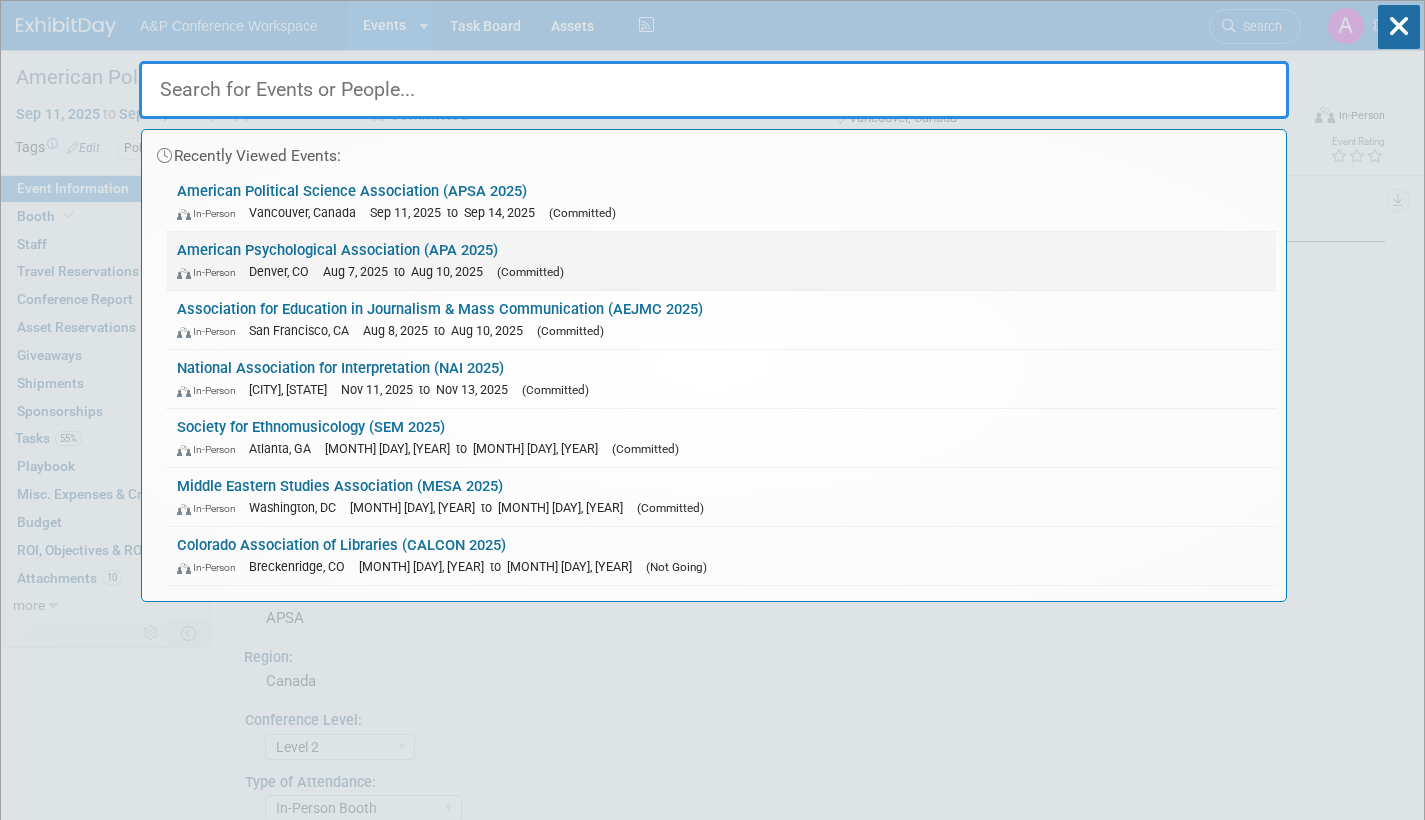 click on "American Psychological Association (APA 2025)
In-Person
Denver, CO
Aug 7, 2025  to  Aug 10, 2025
(Committed)" at bounding box center (721, 261) 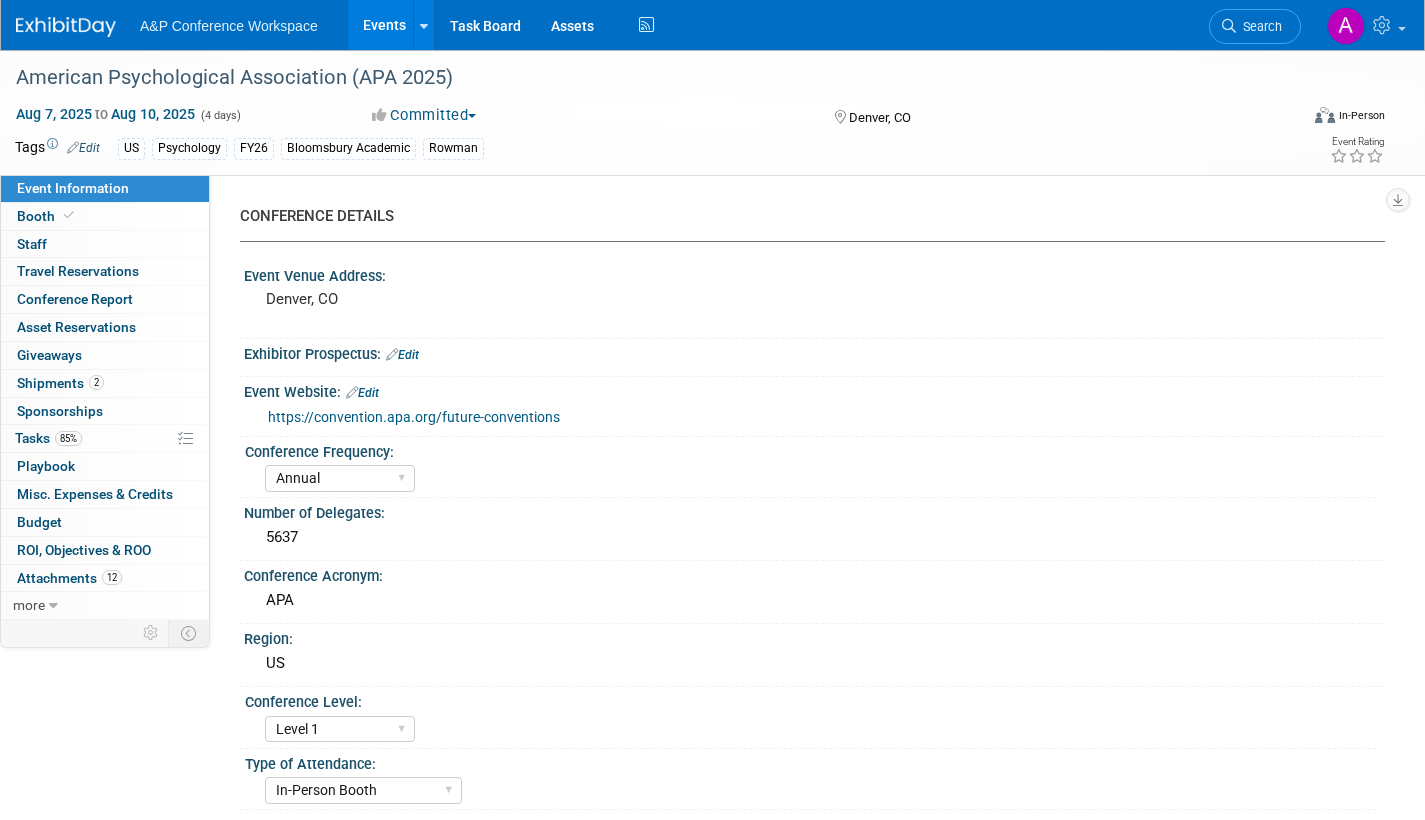 select on "Annual" 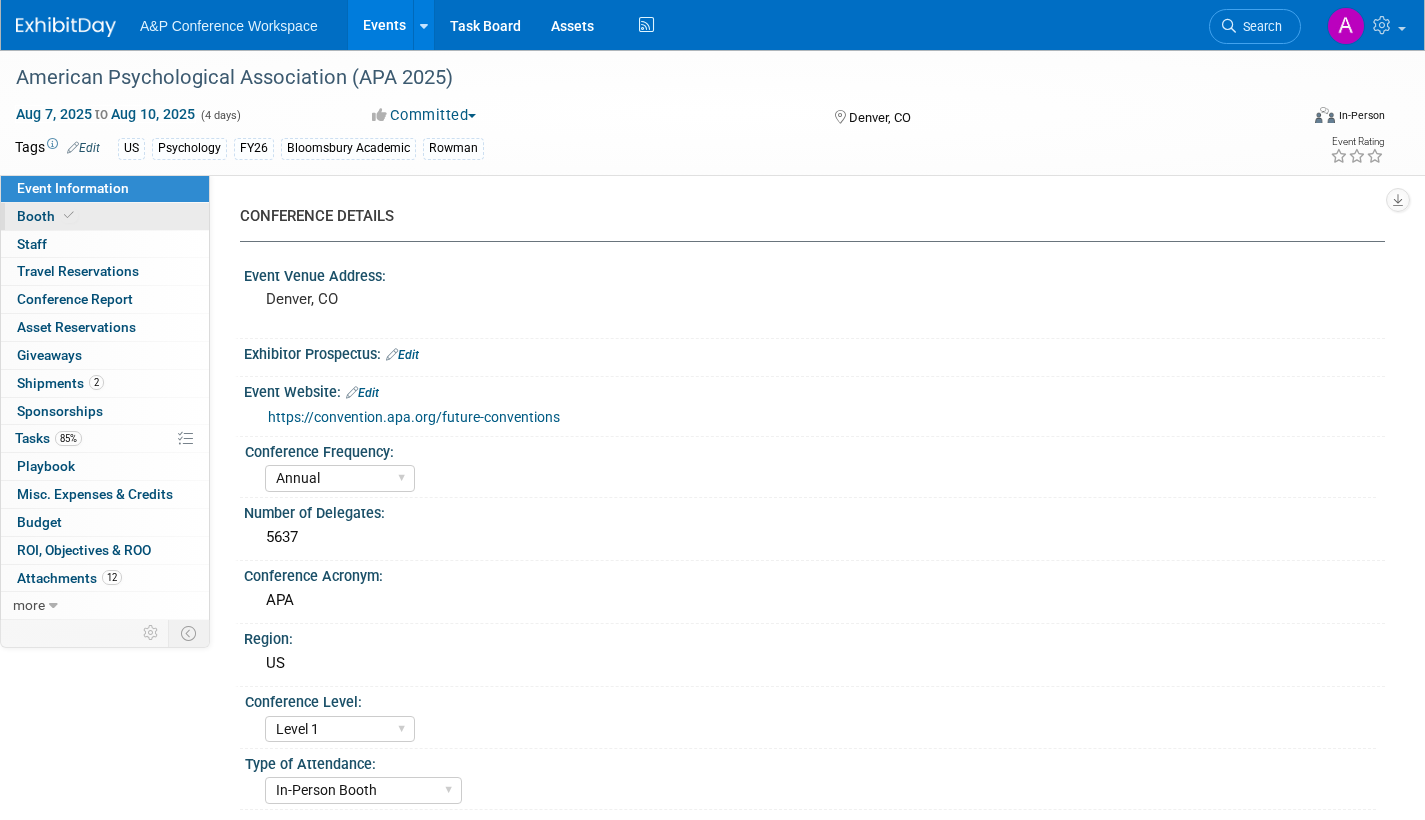 scroll, scrollTop: 0, scrollLeft: 0, axis: both 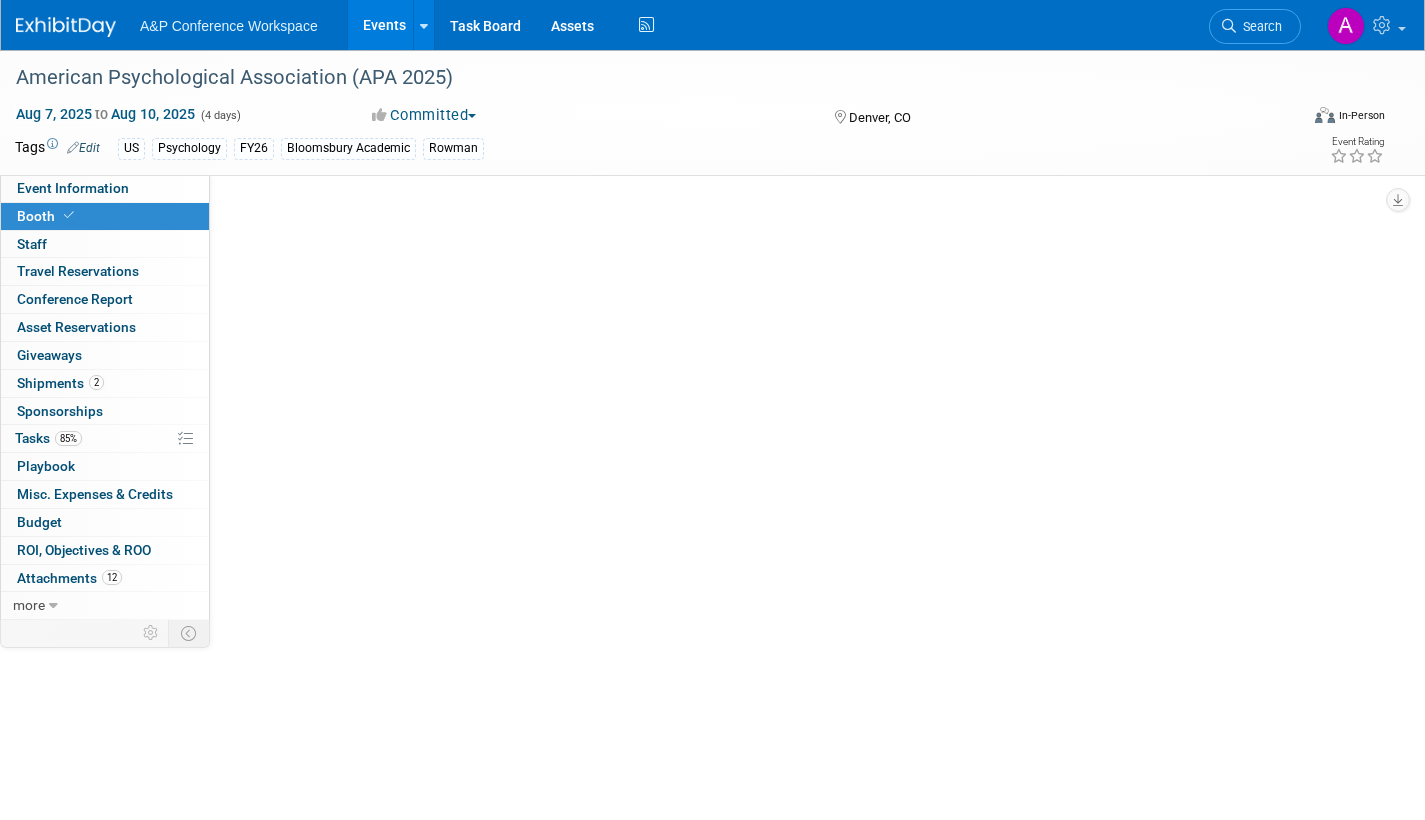 select on "CUAP" 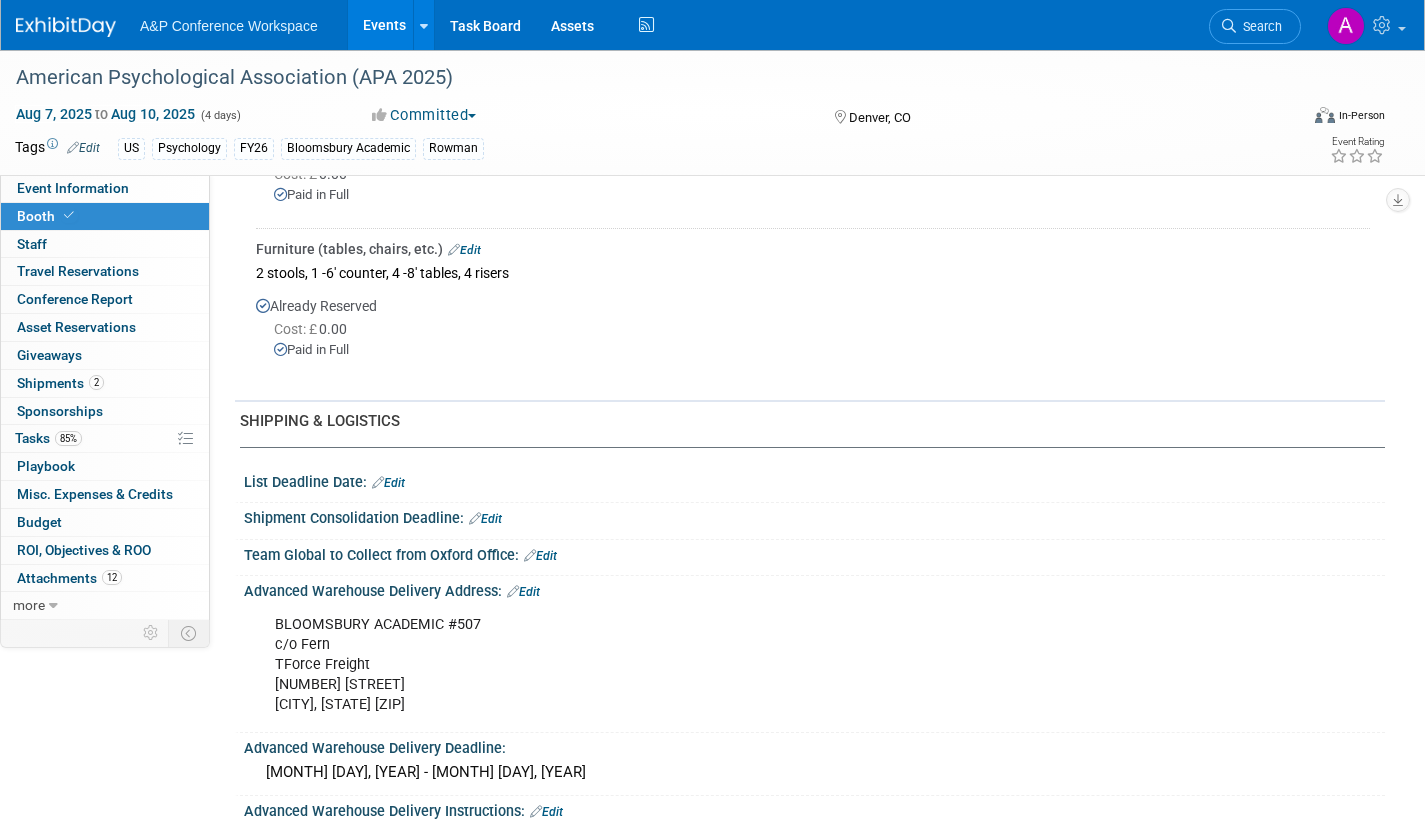 scroll, scrollTop: 1100, scrollLeft: 0, axis: vertical 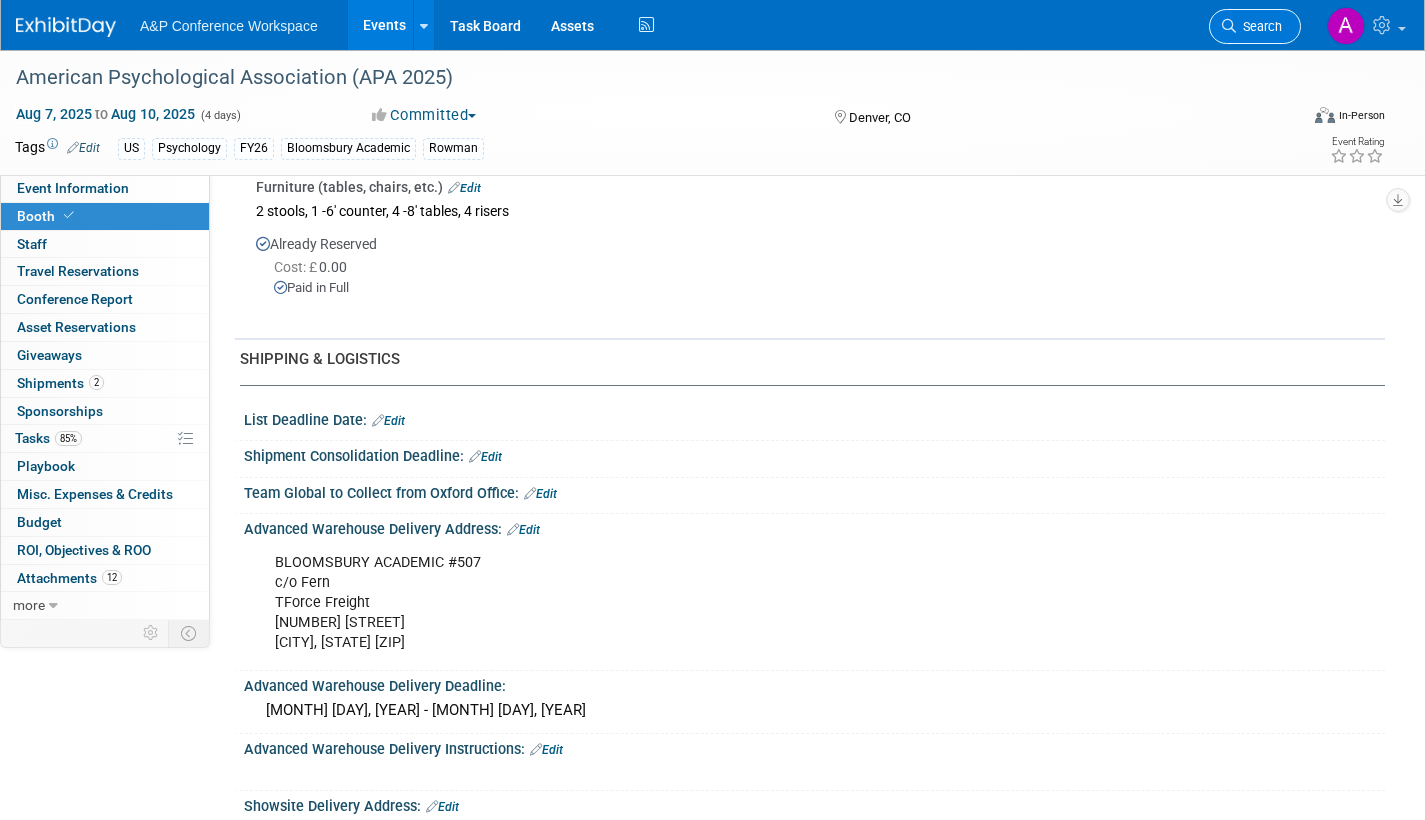 click on "Search" at bounding box center [1259, 26] 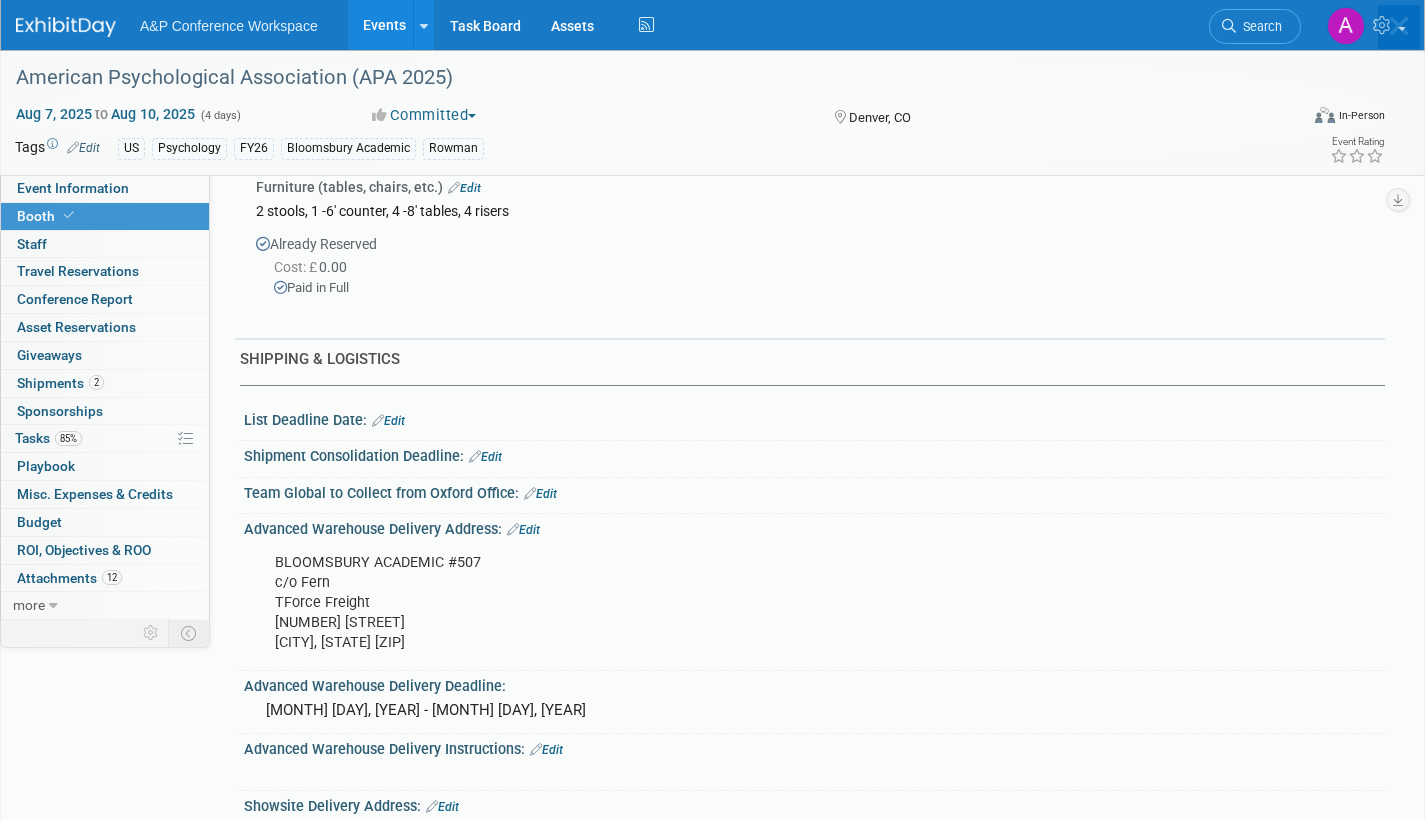 scroll, scrollTop: 0, scrollLeft: 0, axis: both 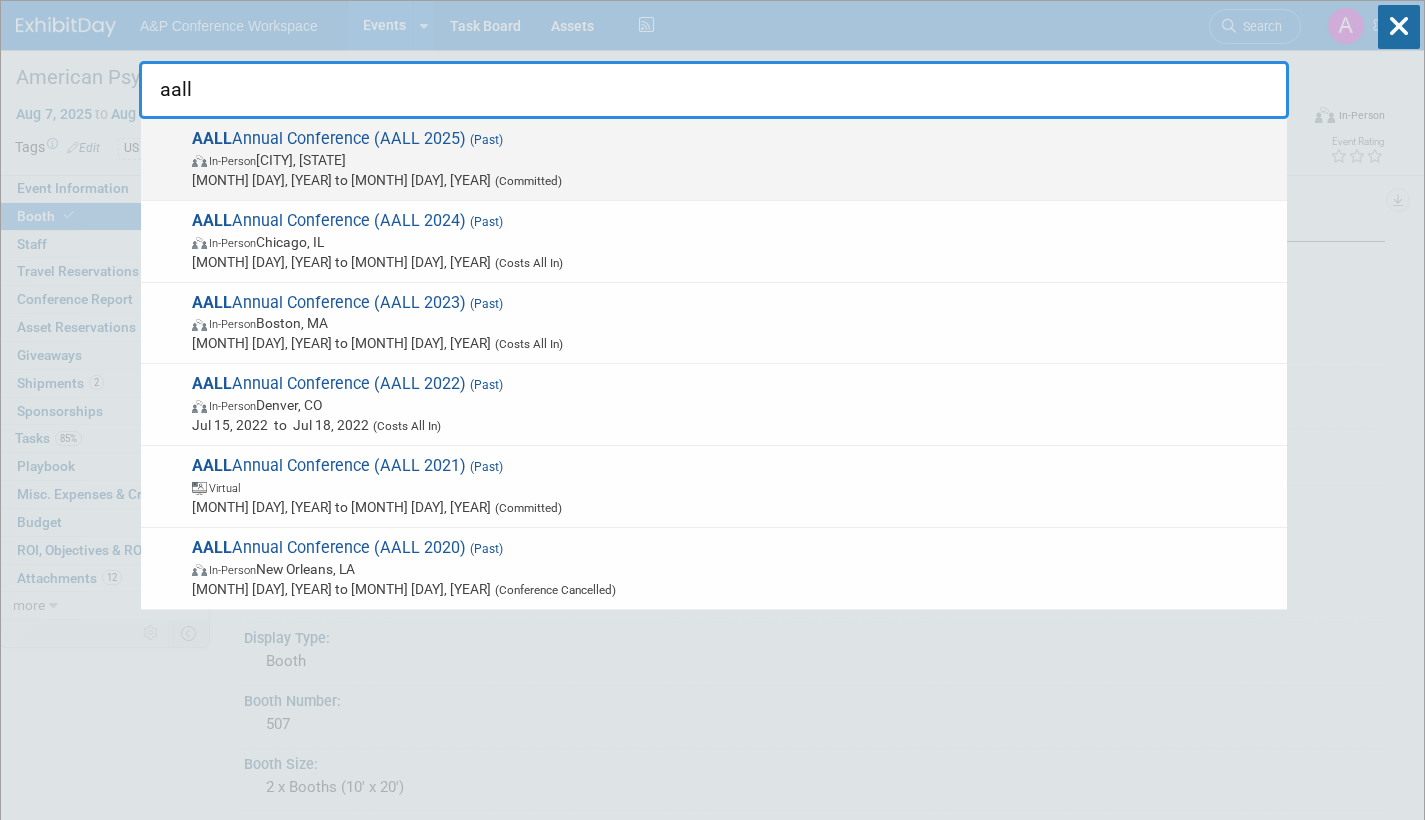 type on "aall" 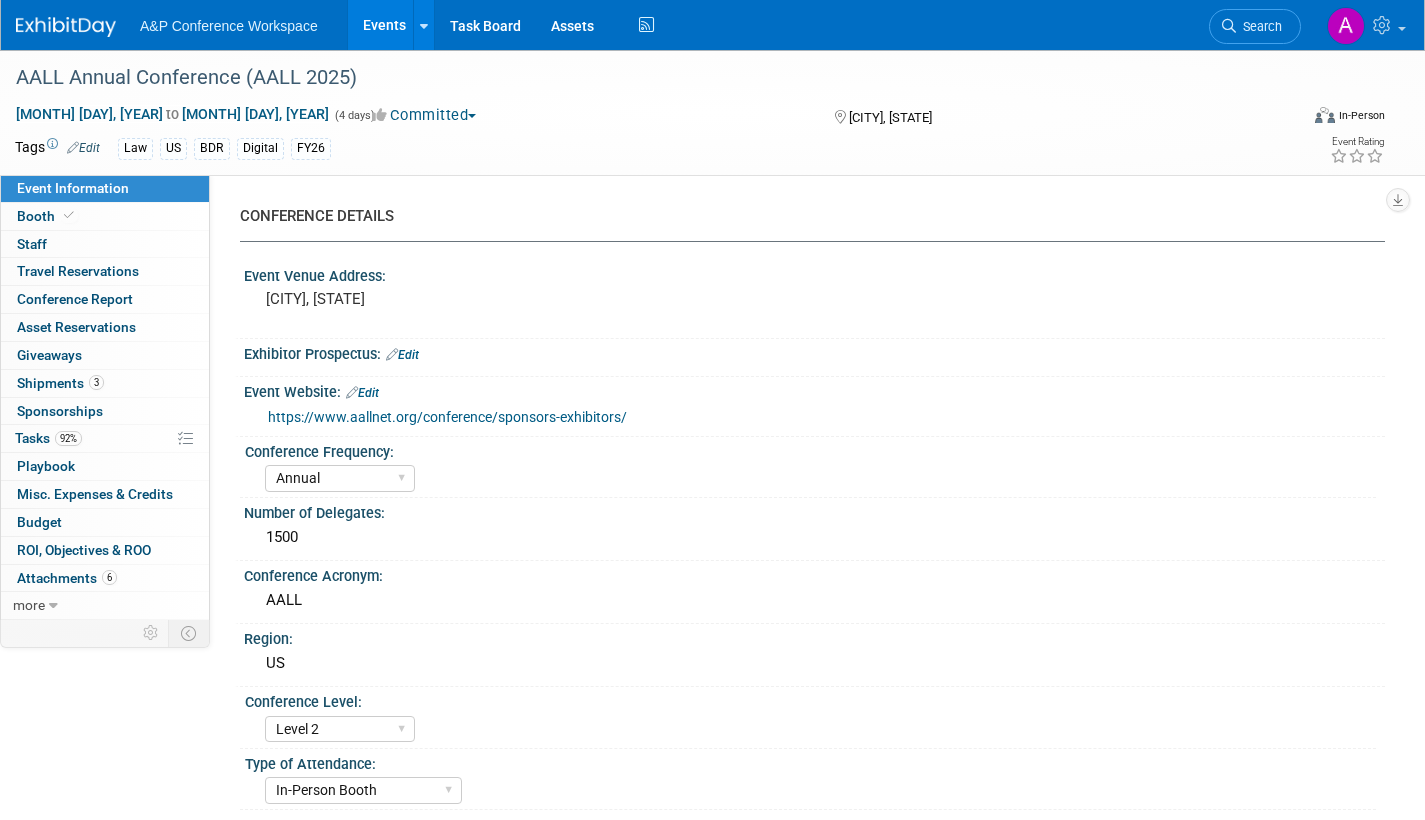 select on "Annual" 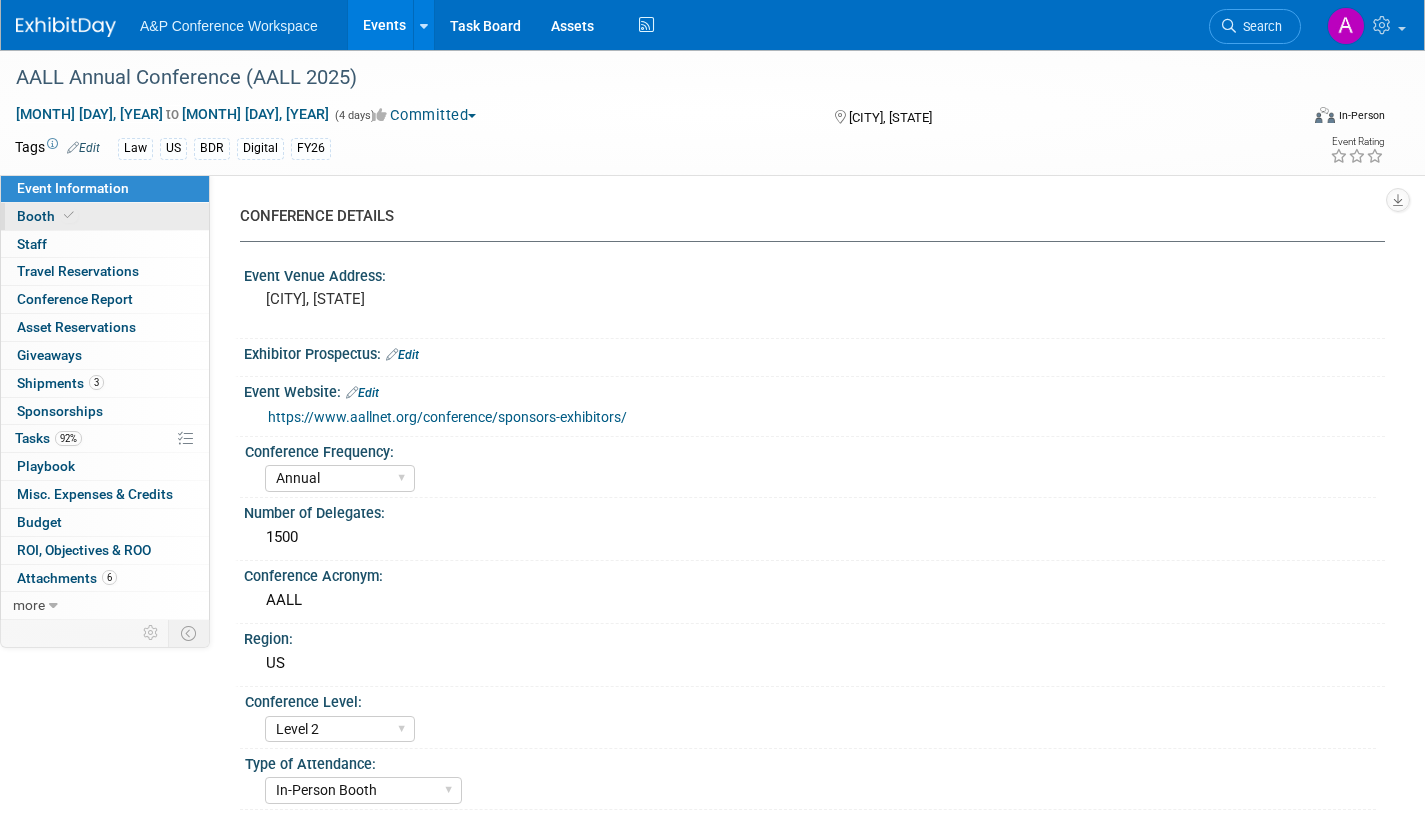 click on "Booth" at bounding box center (47, 216) 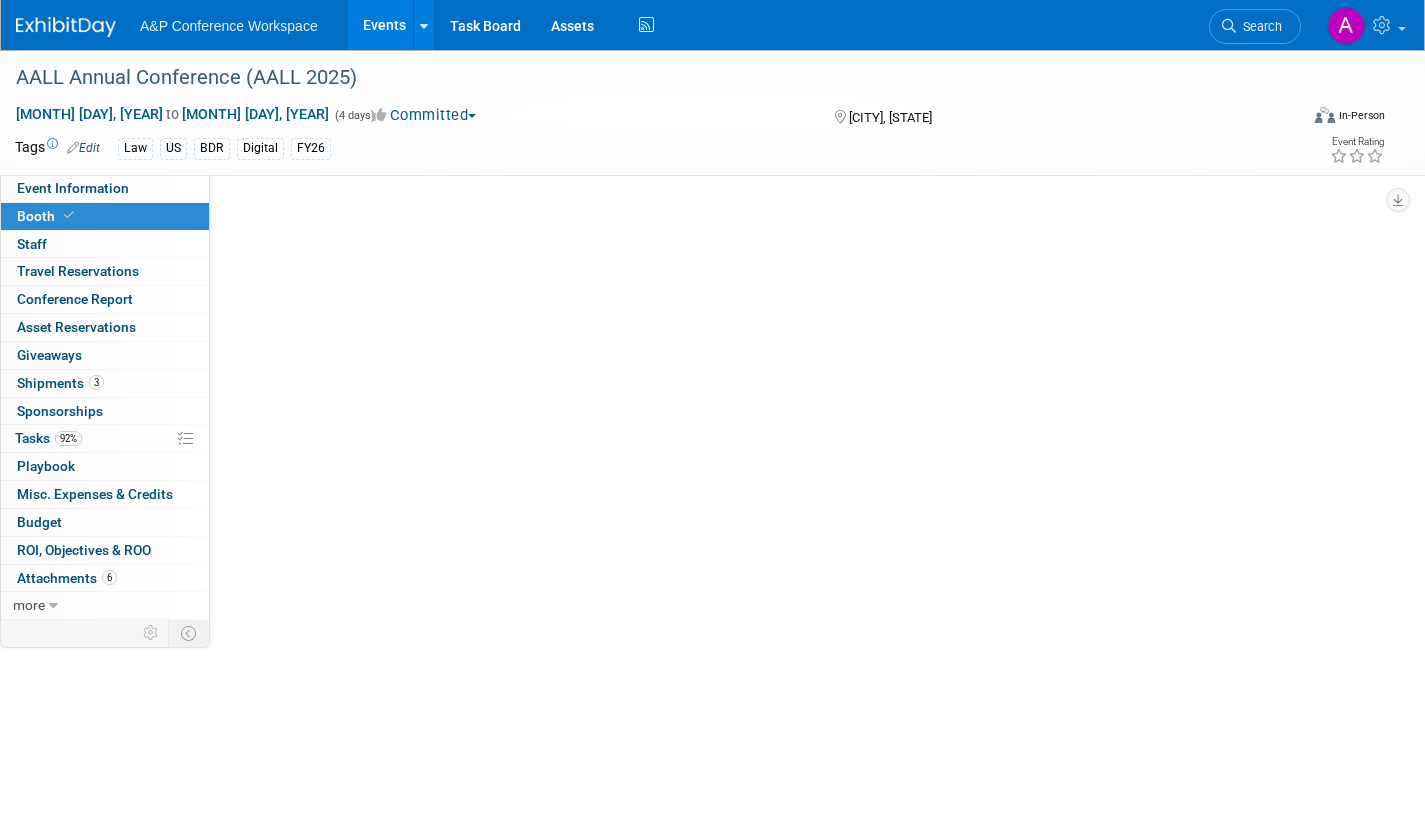 select on "DIGI" 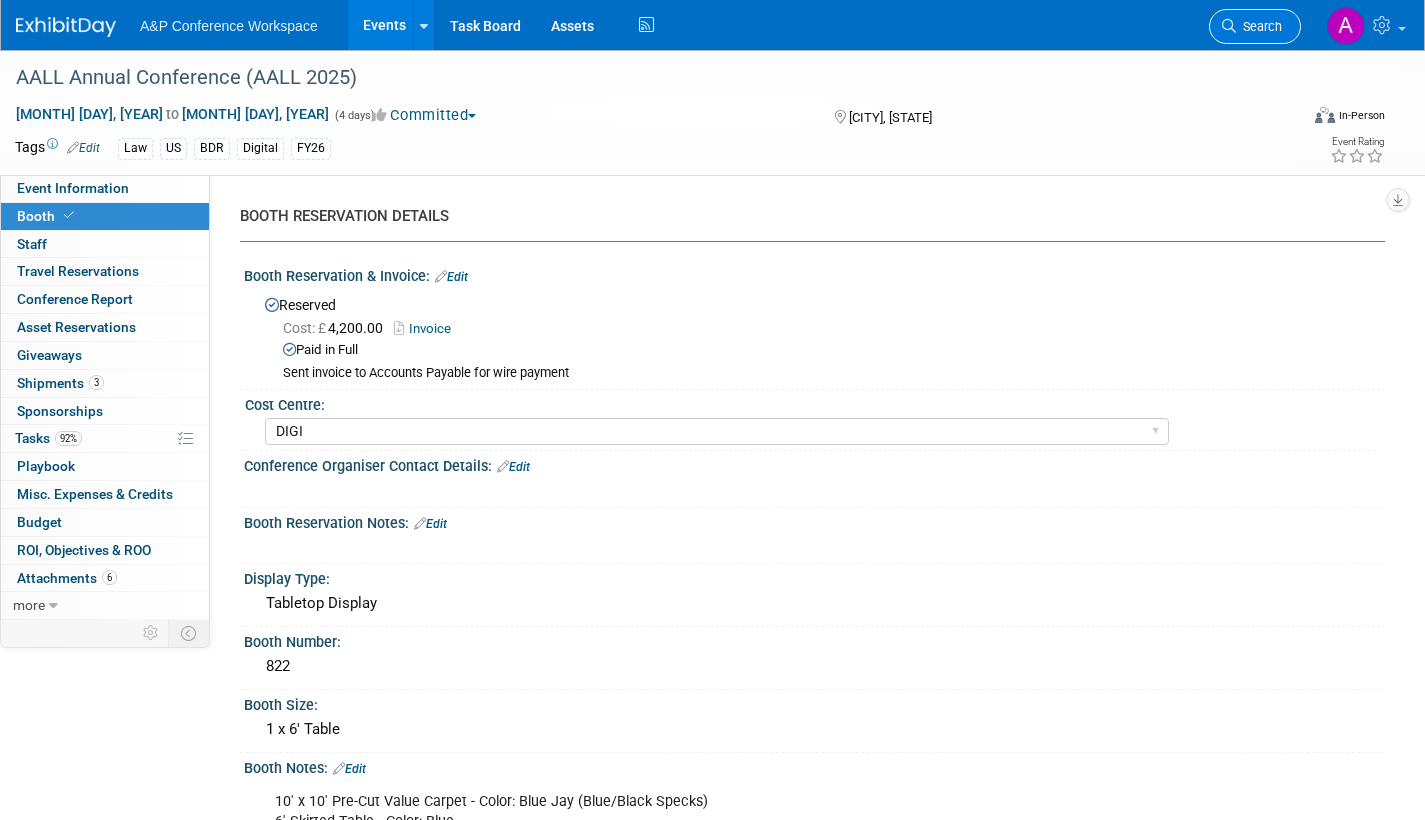 click on "Search" at bounding box center [1259, 26] 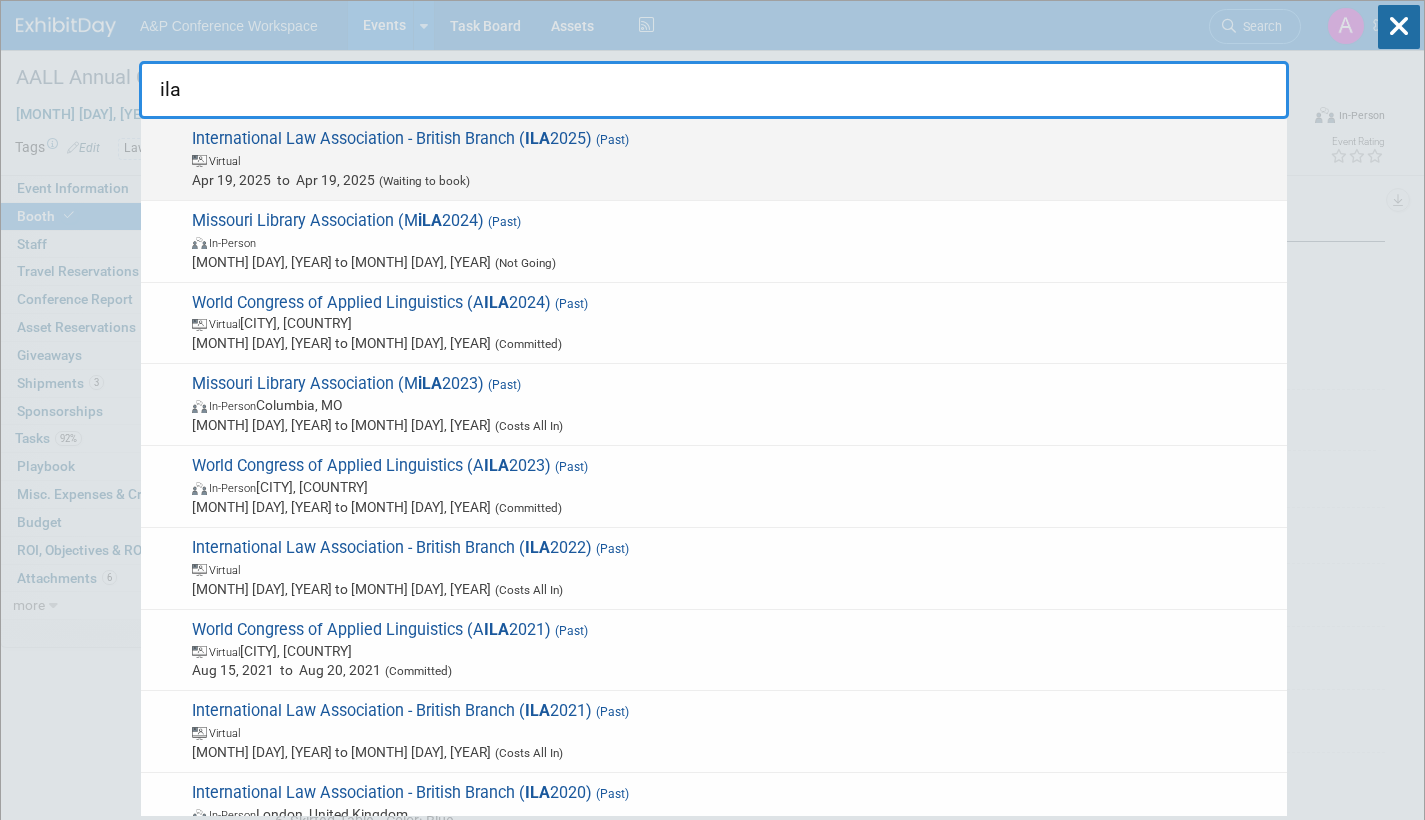 type on "ila" 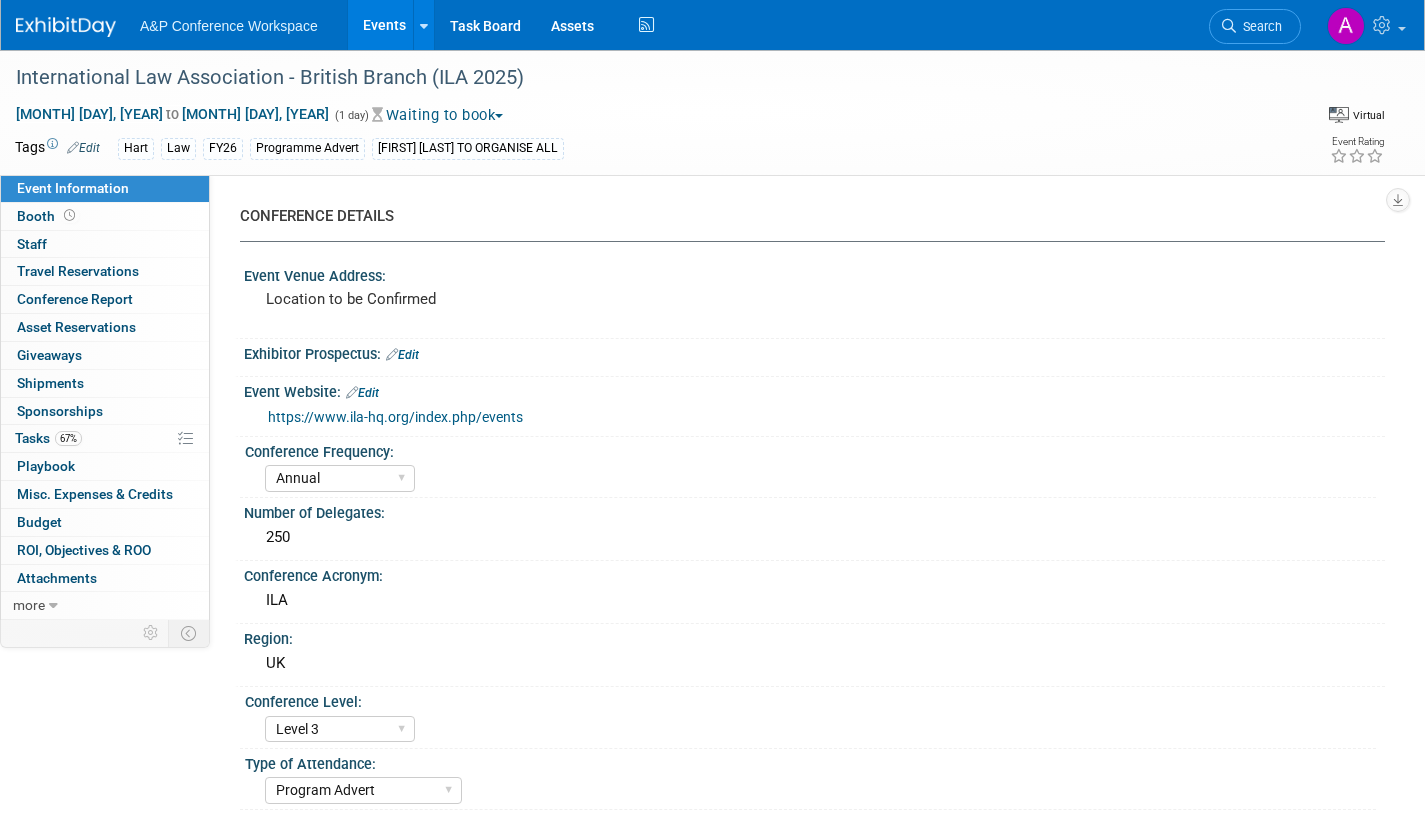 select on "Annual" 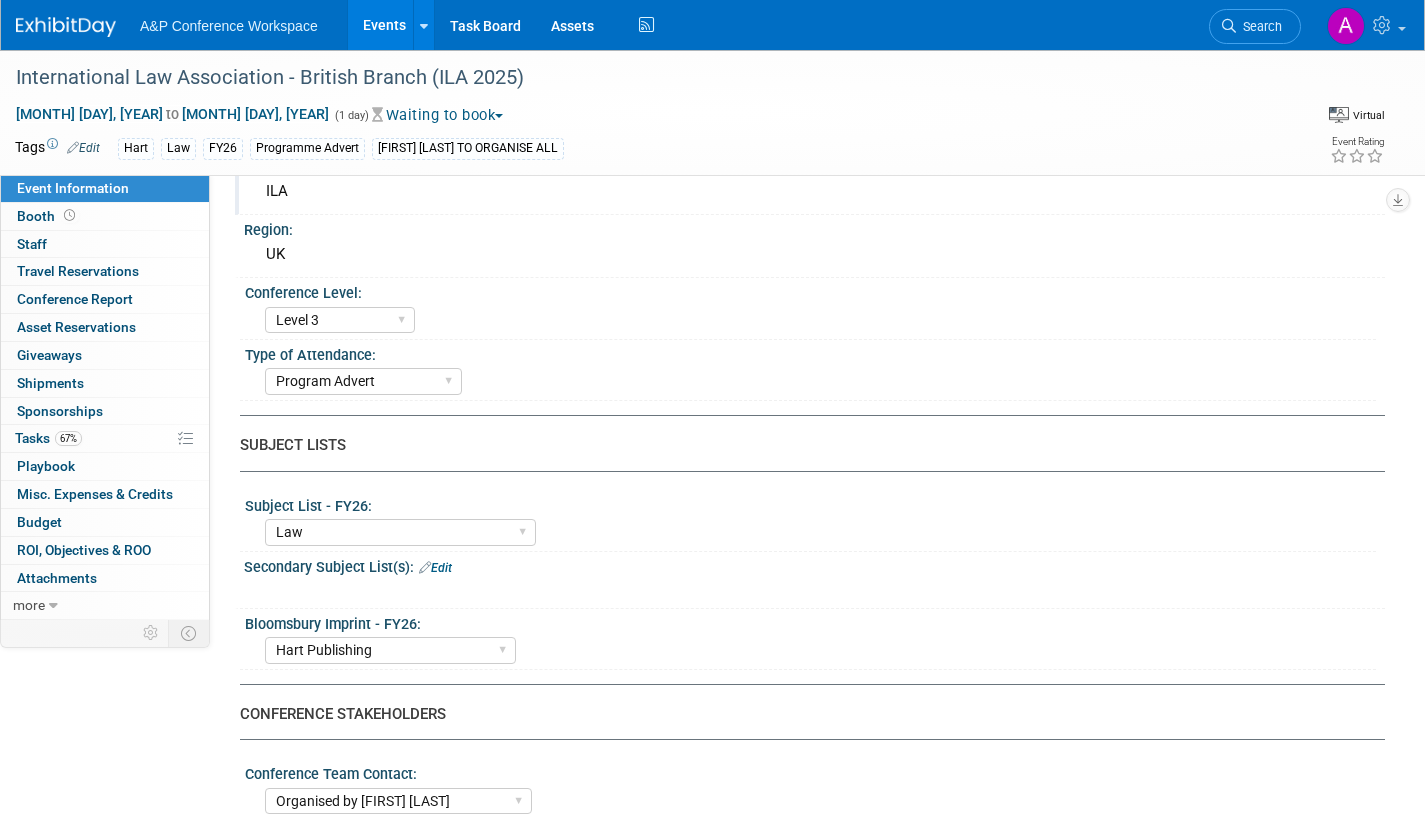 scroll, scrollTop: 0, scrollLeft: 0, axis: both 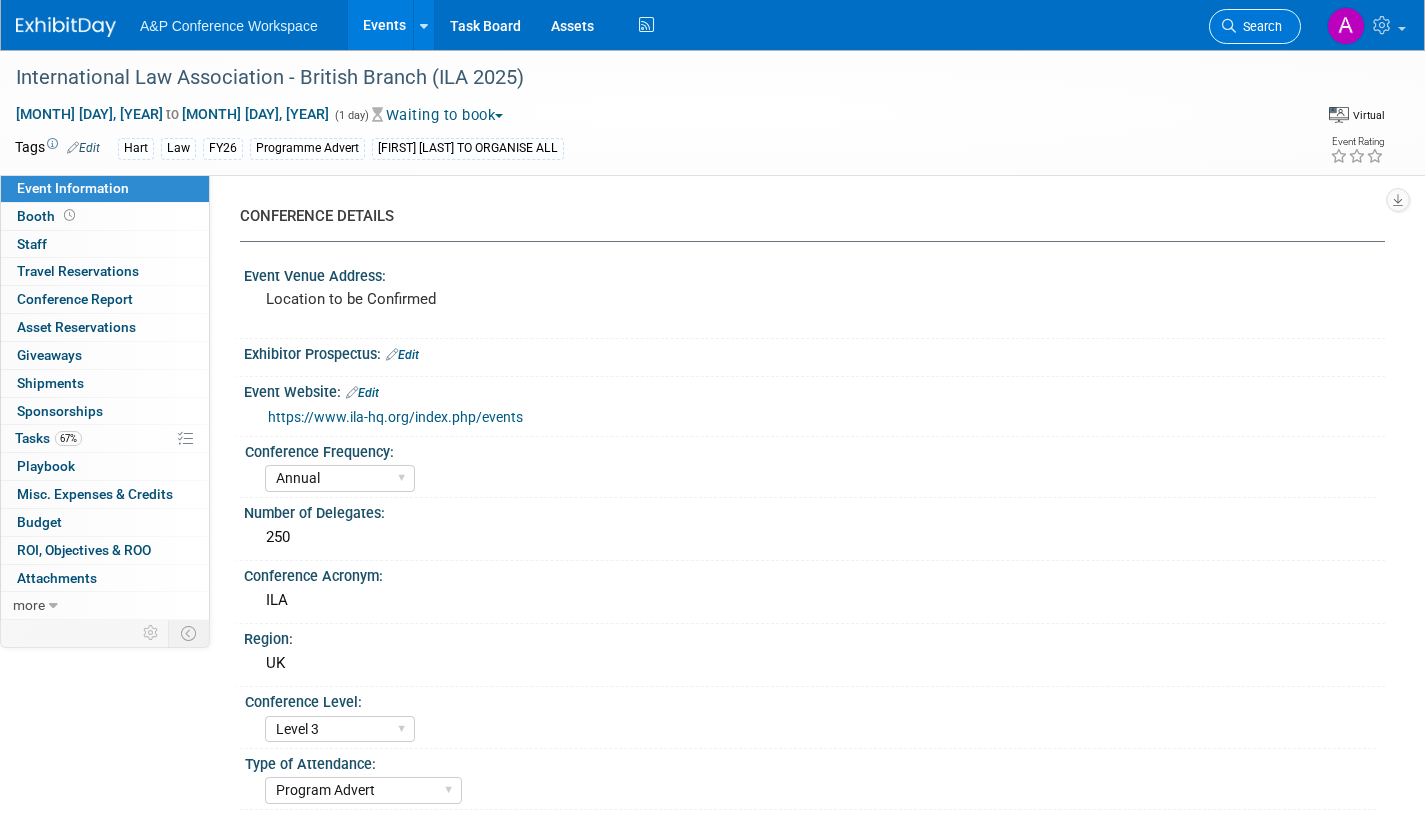 click on "Search" at bounding box center (1259, 26) 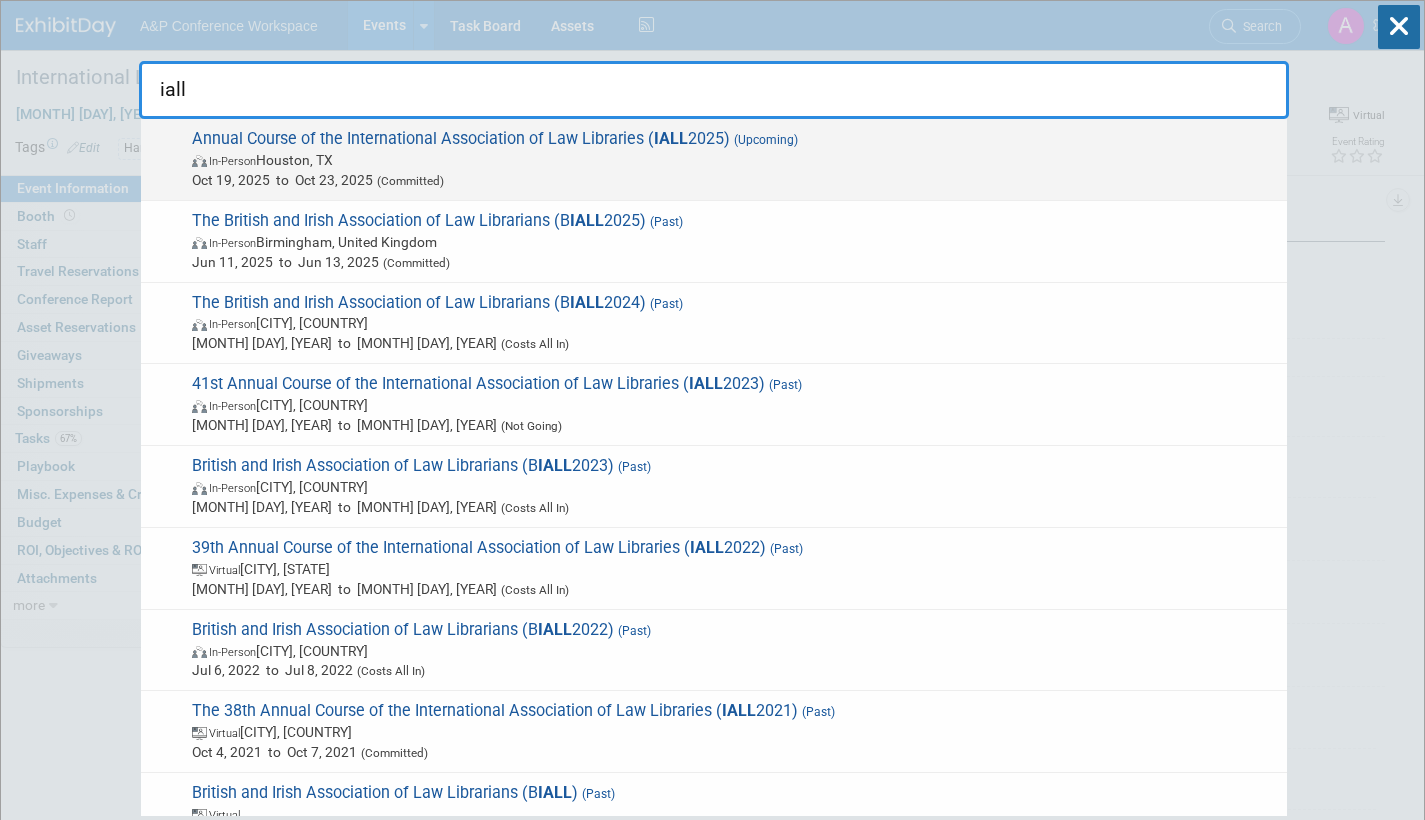 type on "iall" 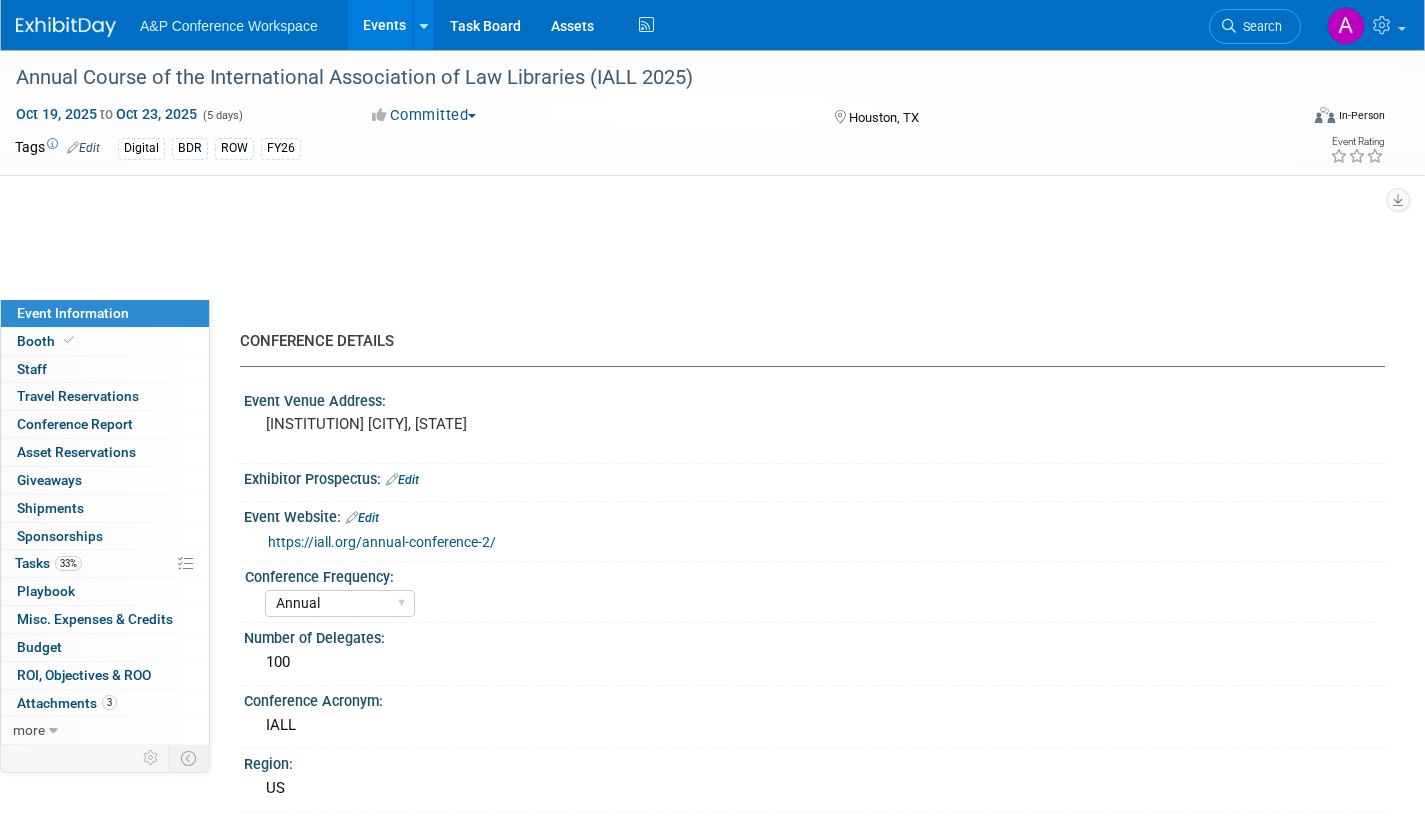 select on "Annual" 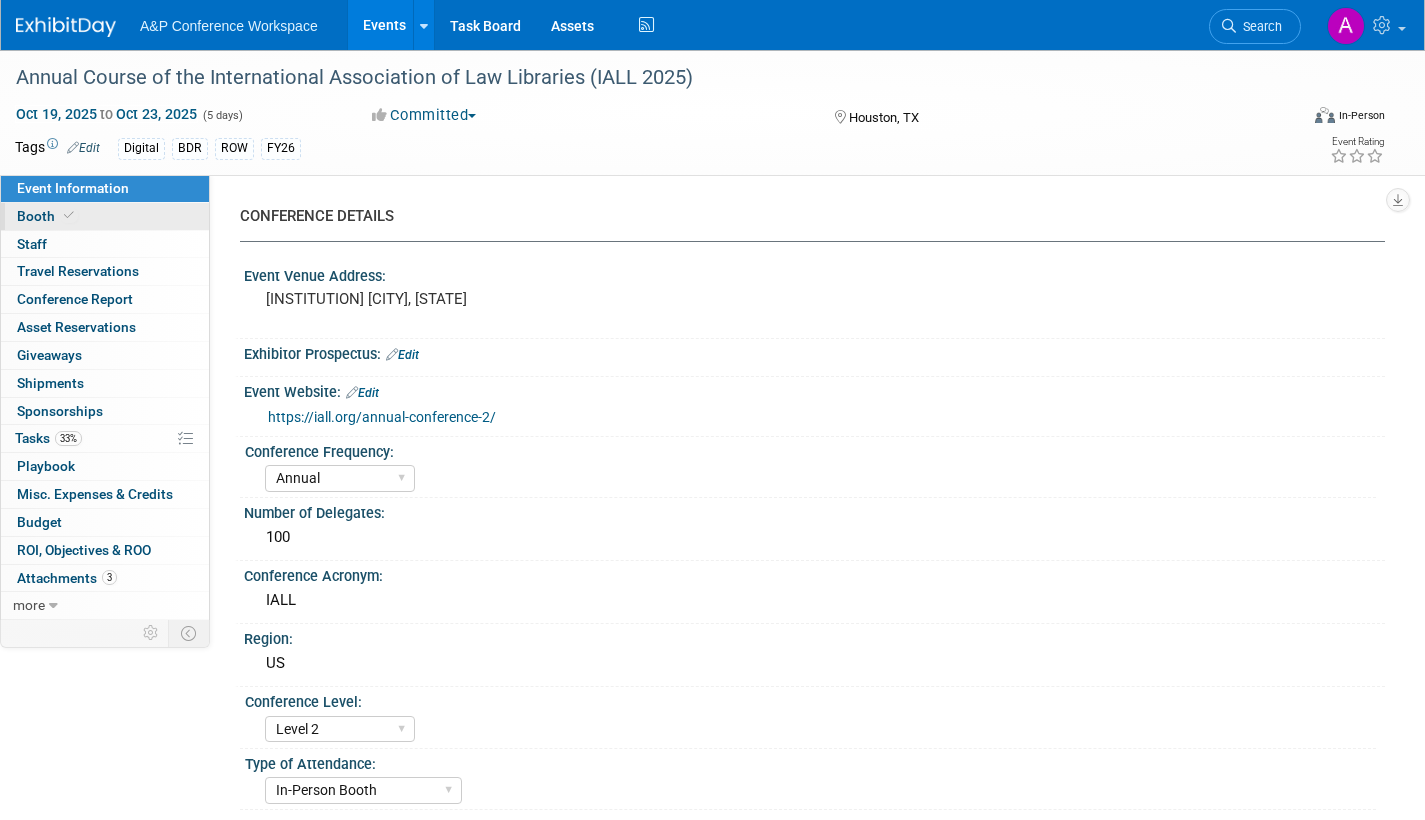 click on "Booth" at bounding box center (47, 216) 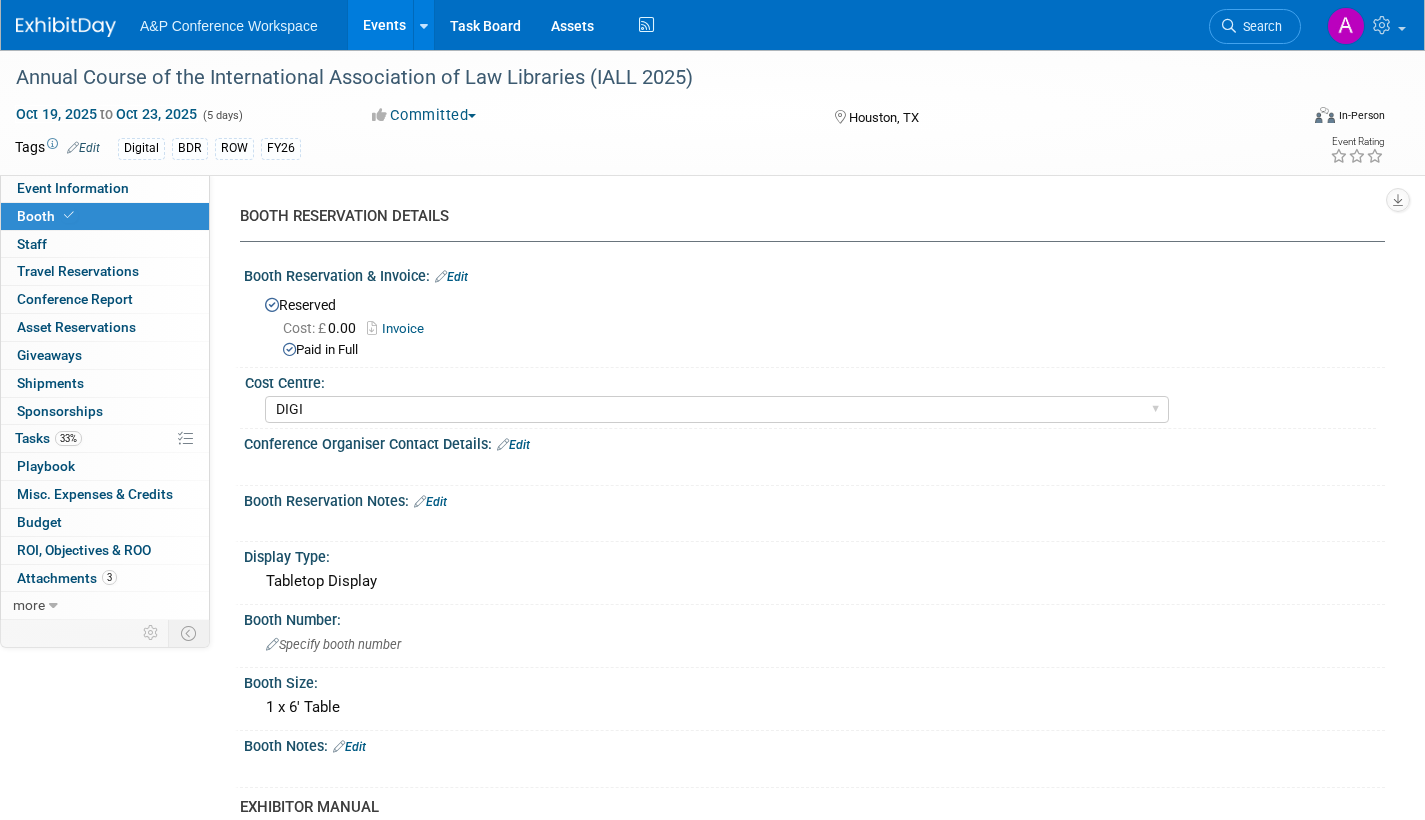 click on "Invoice" at bounding box center (400, 328) 